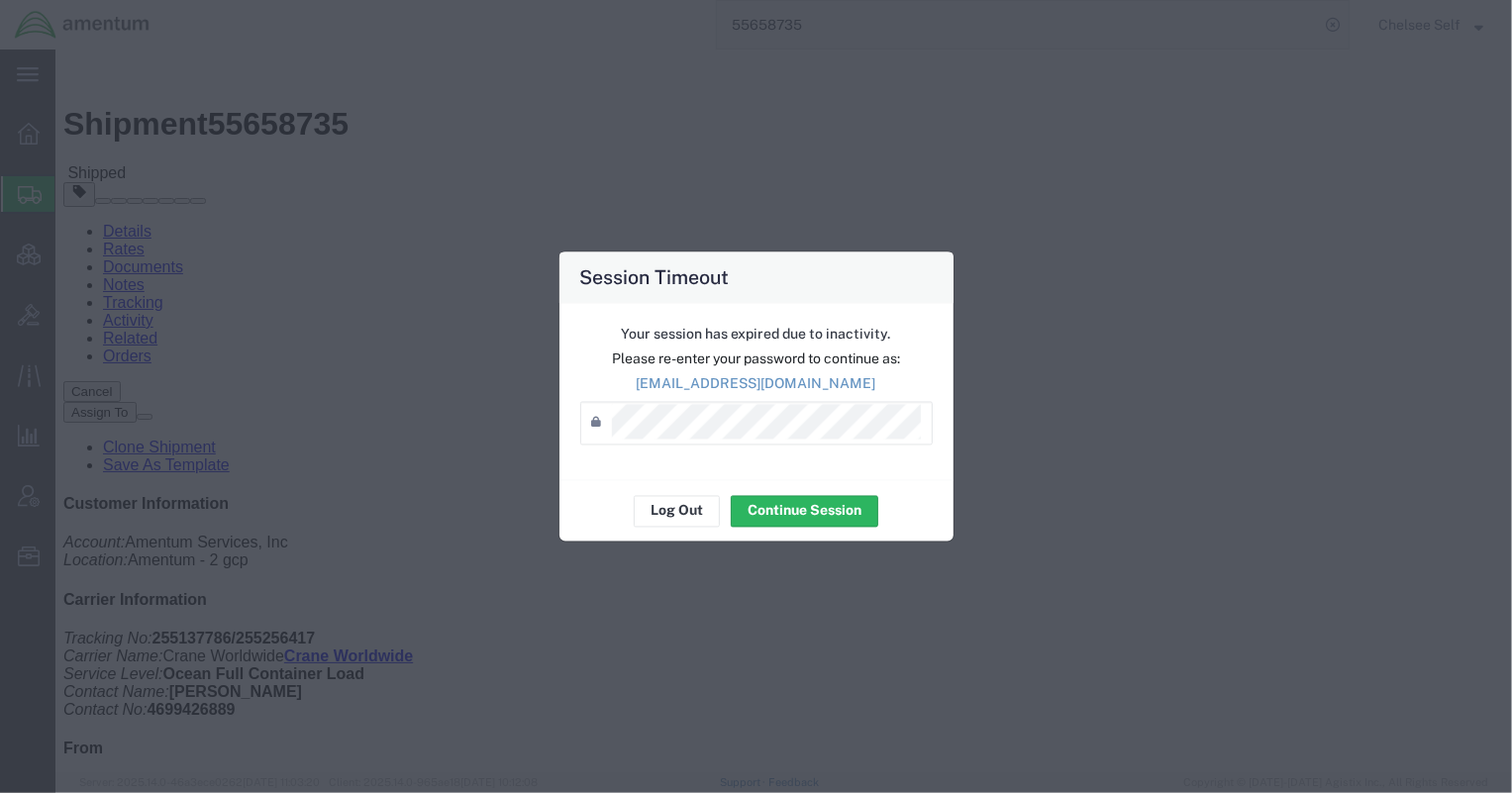 scroll, scrollTop: 0, scrollLeft: 0, axis: both 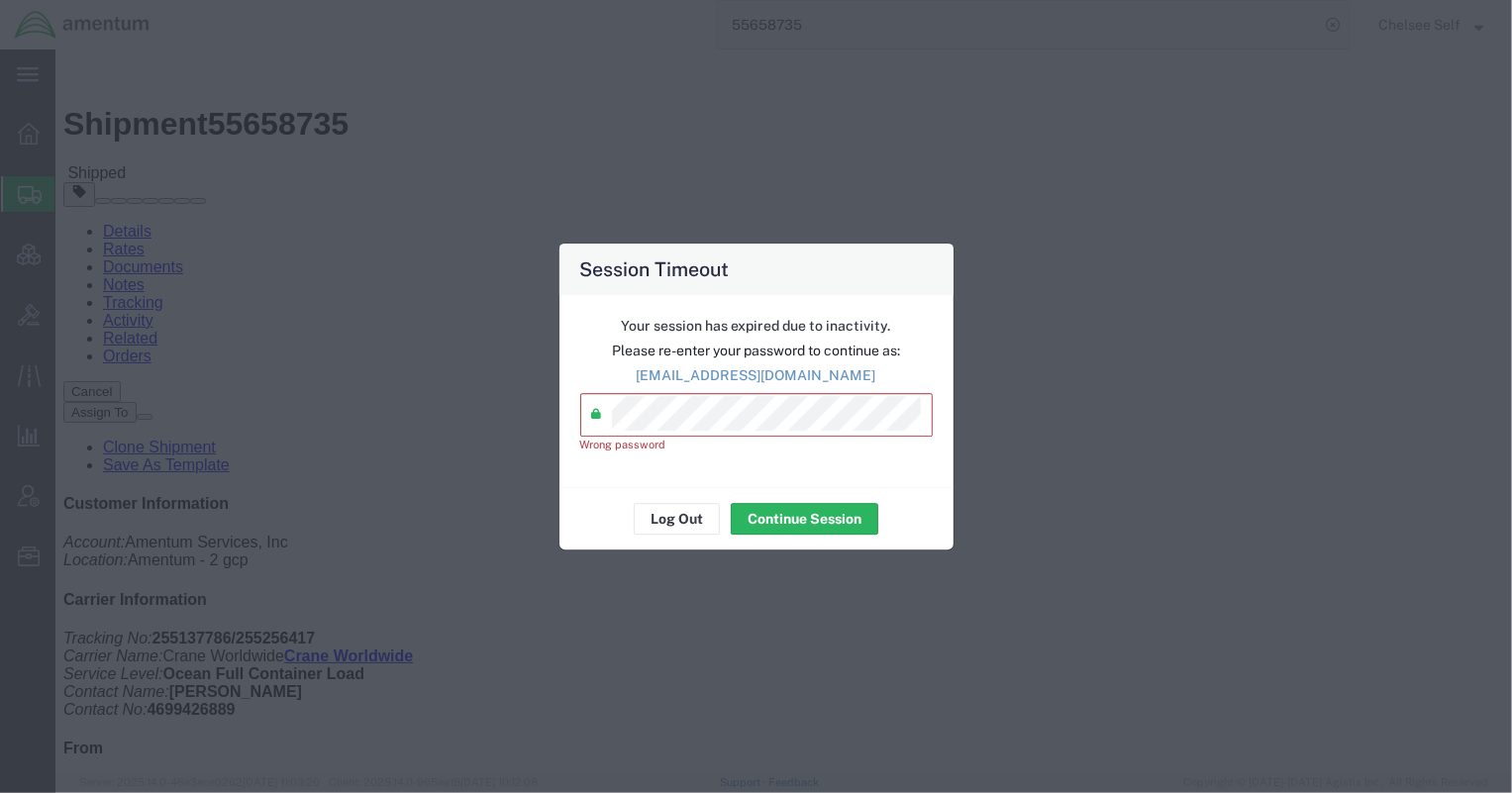 click on "Session Timeout  Your session has expired due to inactivity.   Please re-enter your password to continue as:  [EMAIL_ADDRESS][DOMAIN_NAME]  Password  * Wrong password Log Out Continue Session" 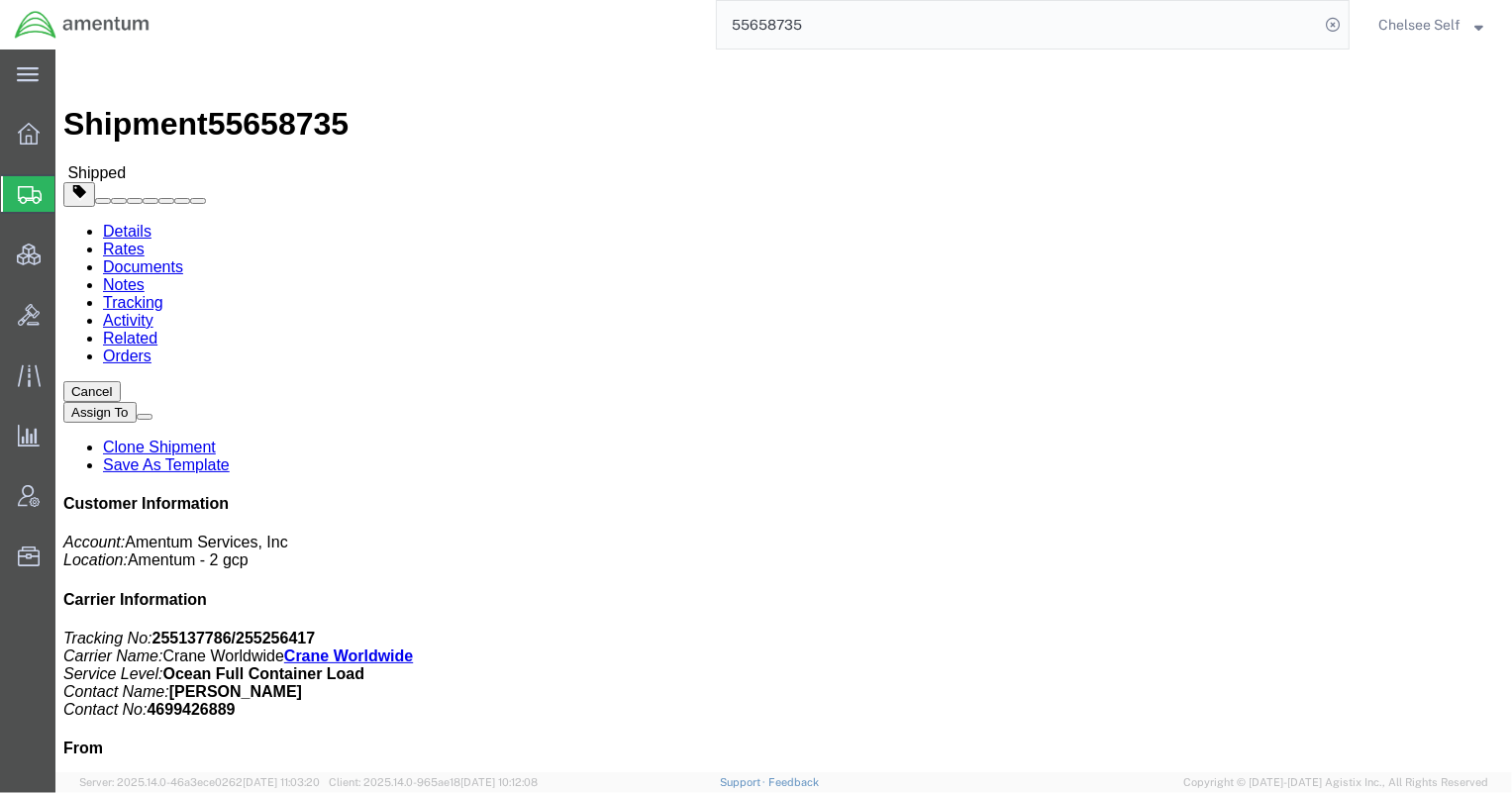 drag, startPoint x: 733, startPoint y: 17, endPoint x: 661, endPoint y: 8, distance: 72.56032 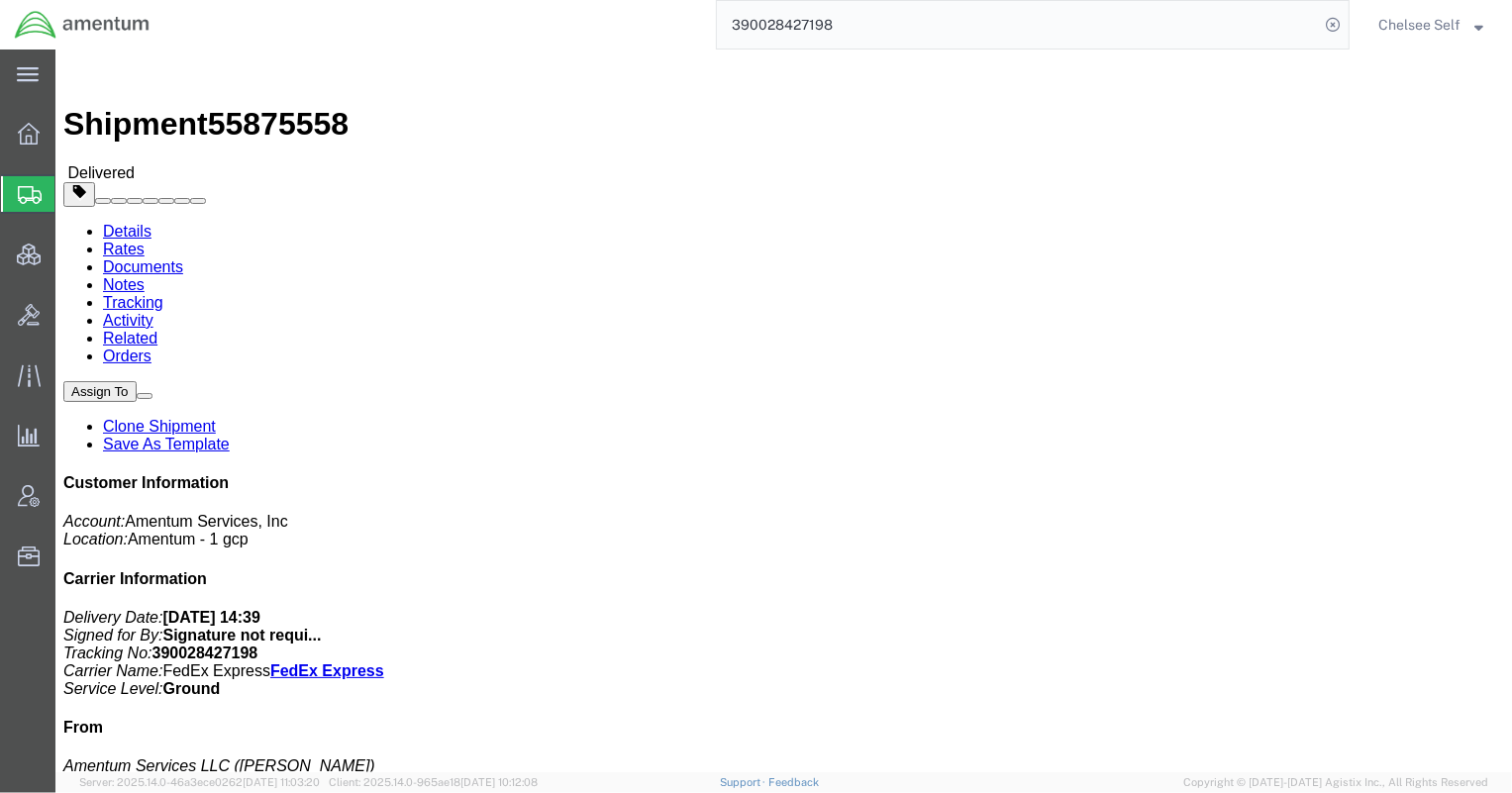 drag, startPoint x: 811, startPoint y: 235, endPoint x: 1024, endPoint y: 231, distance: 213.0376 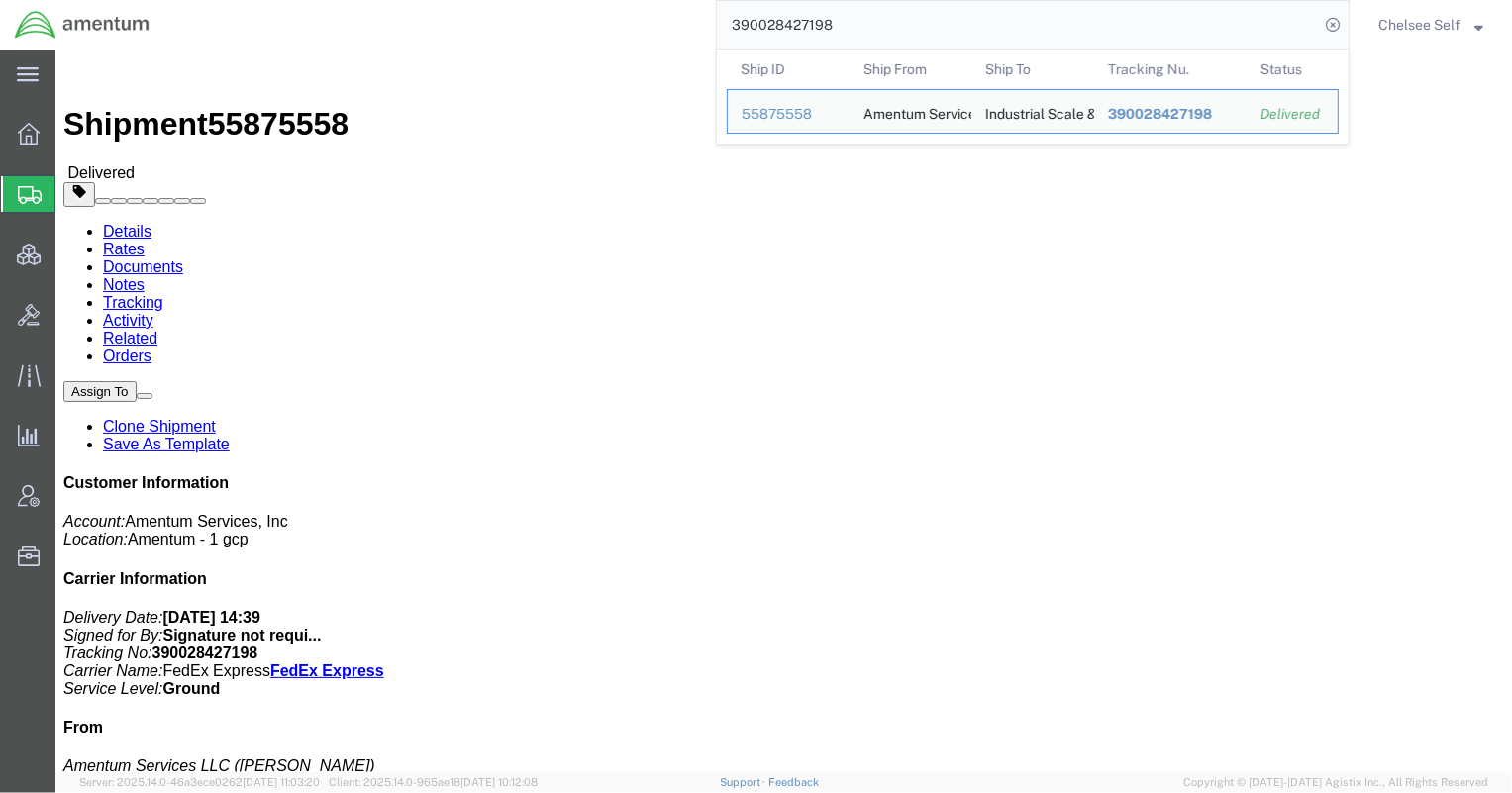 drag, startPoint x: 842, startPoint y: 32, endPoint x: 538, endPoint y: 0, distance: 305.67957 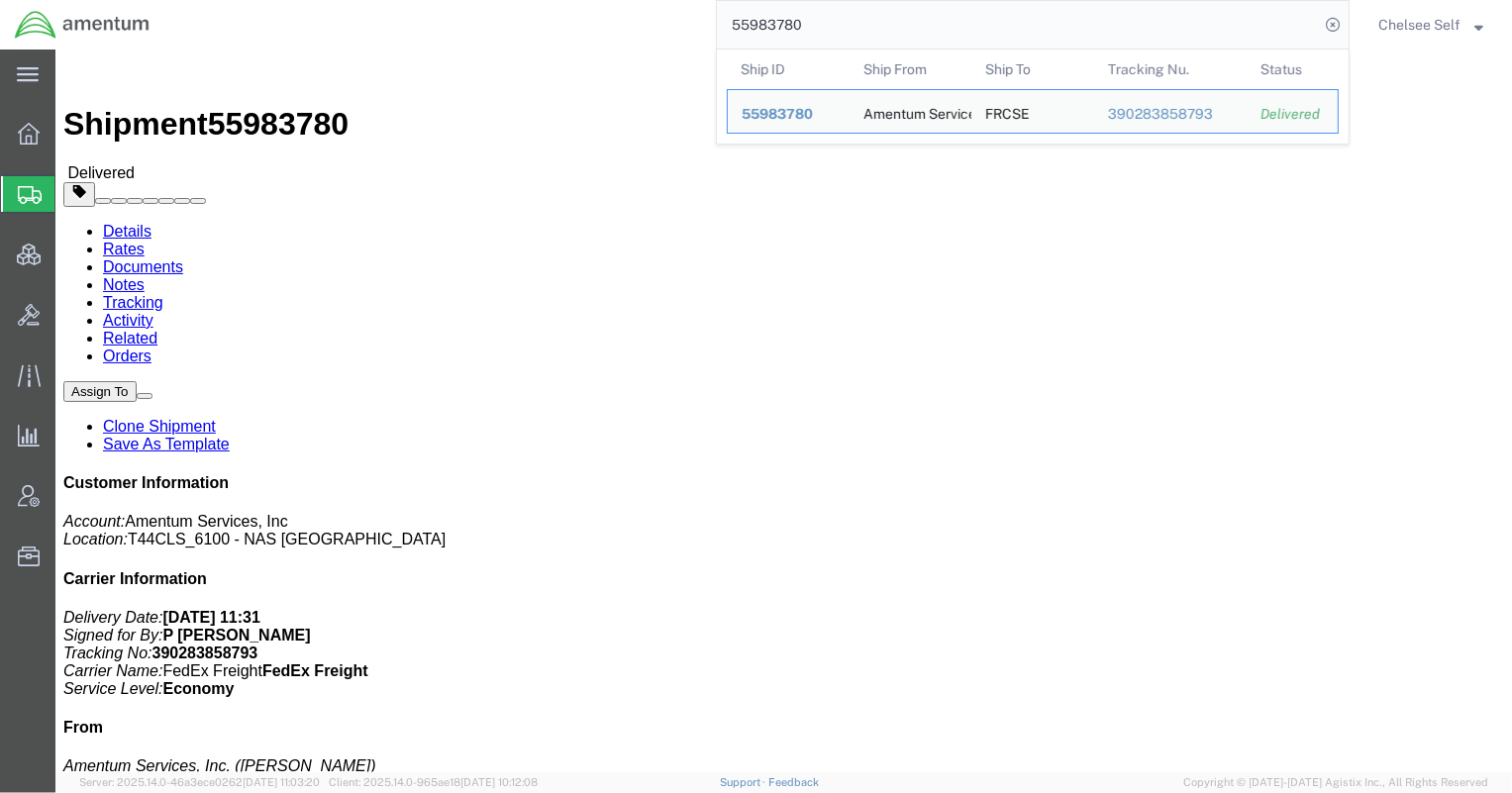 drag, startPoint x: 807, startPoint y: 21, endPoint x: 565, endPoint y: 0, distance: 242.90945 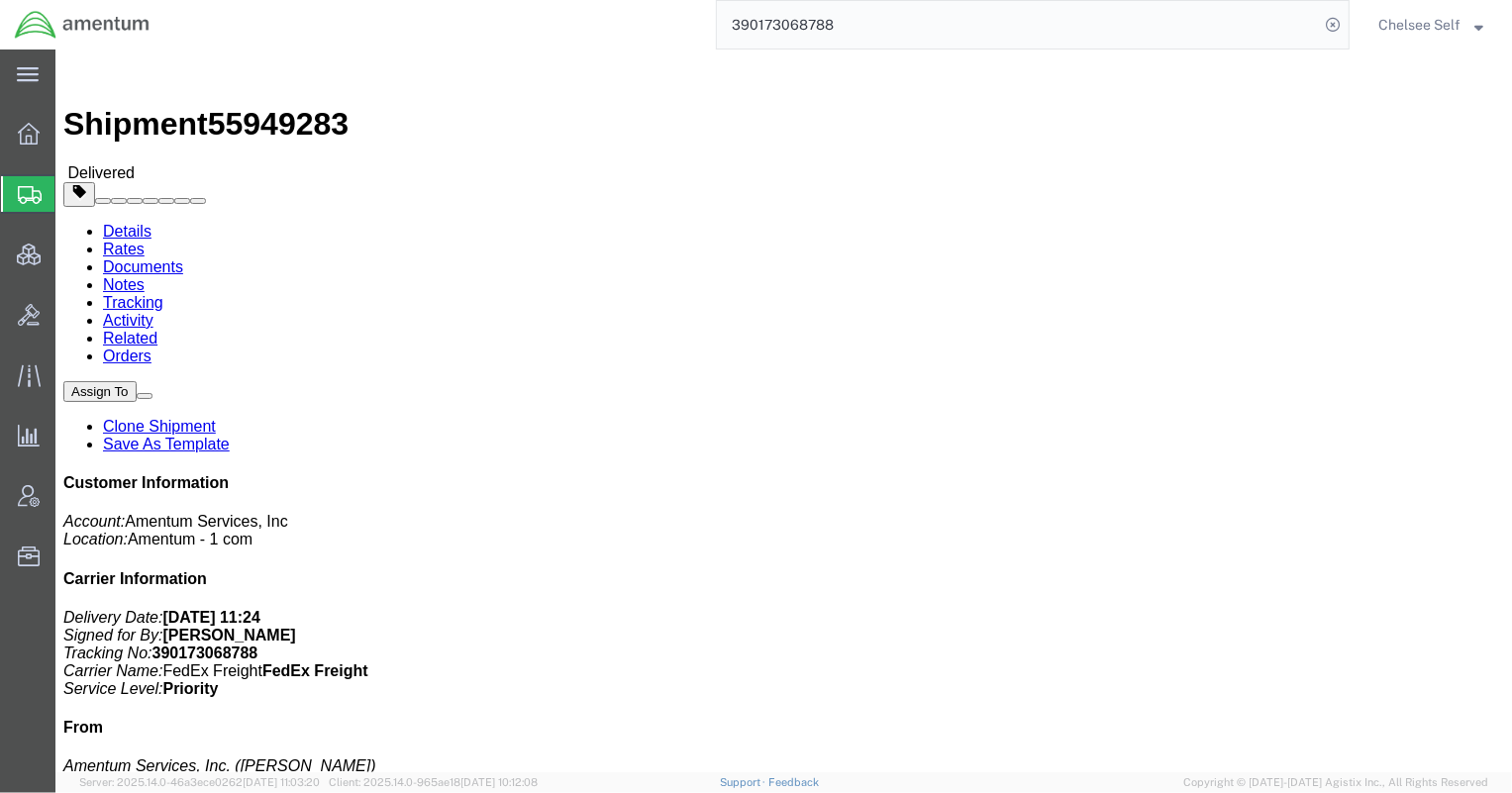 drag, startPoint x: 812, startPoint y: 228, endPoint x: 1035, endPoint y: 232, distance: 223.03587 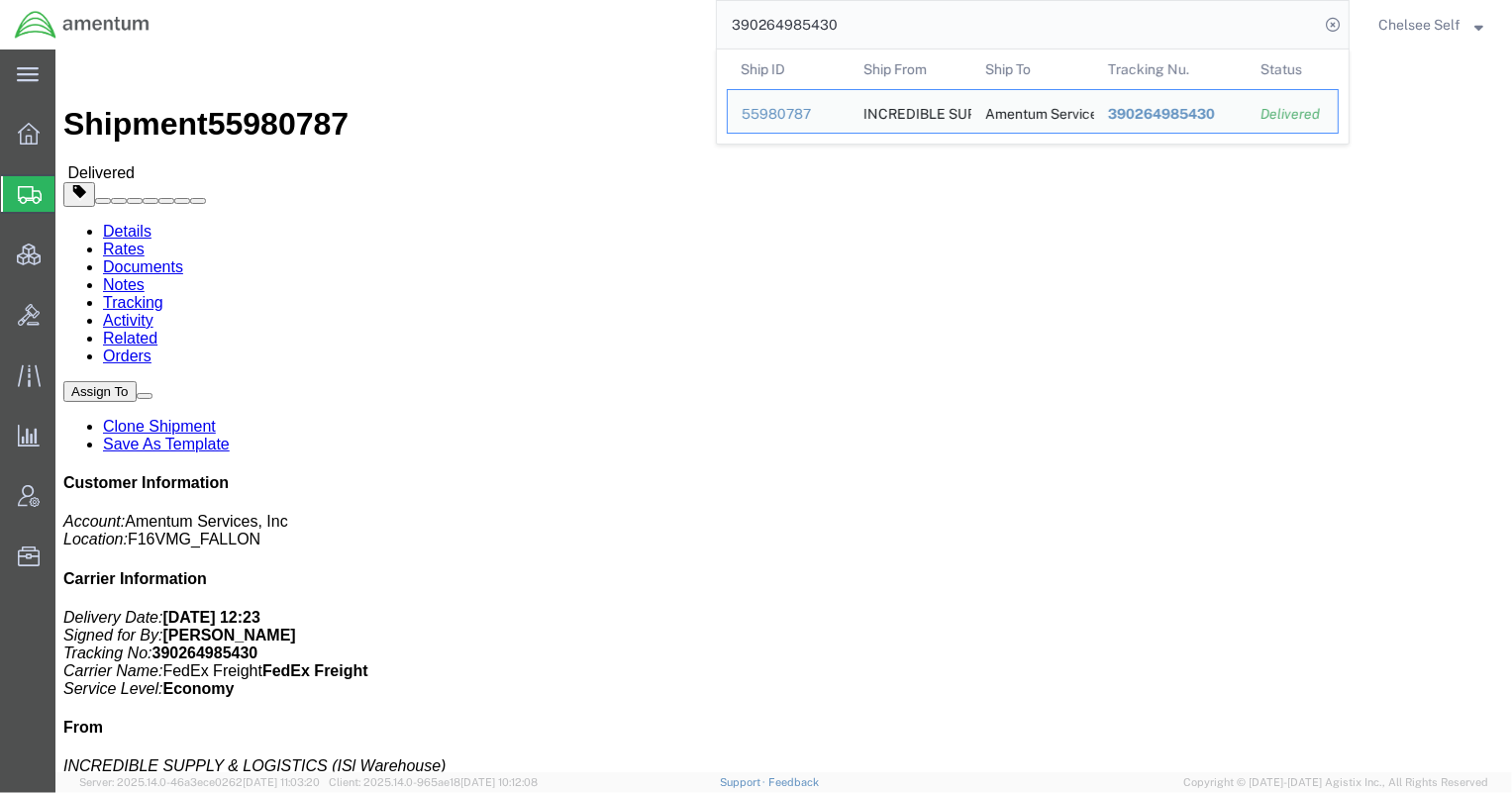 drag, startPoint x: 844, startPoint y: 29, endPoint x: 567, endPoint y: 1, distance: 278.4116 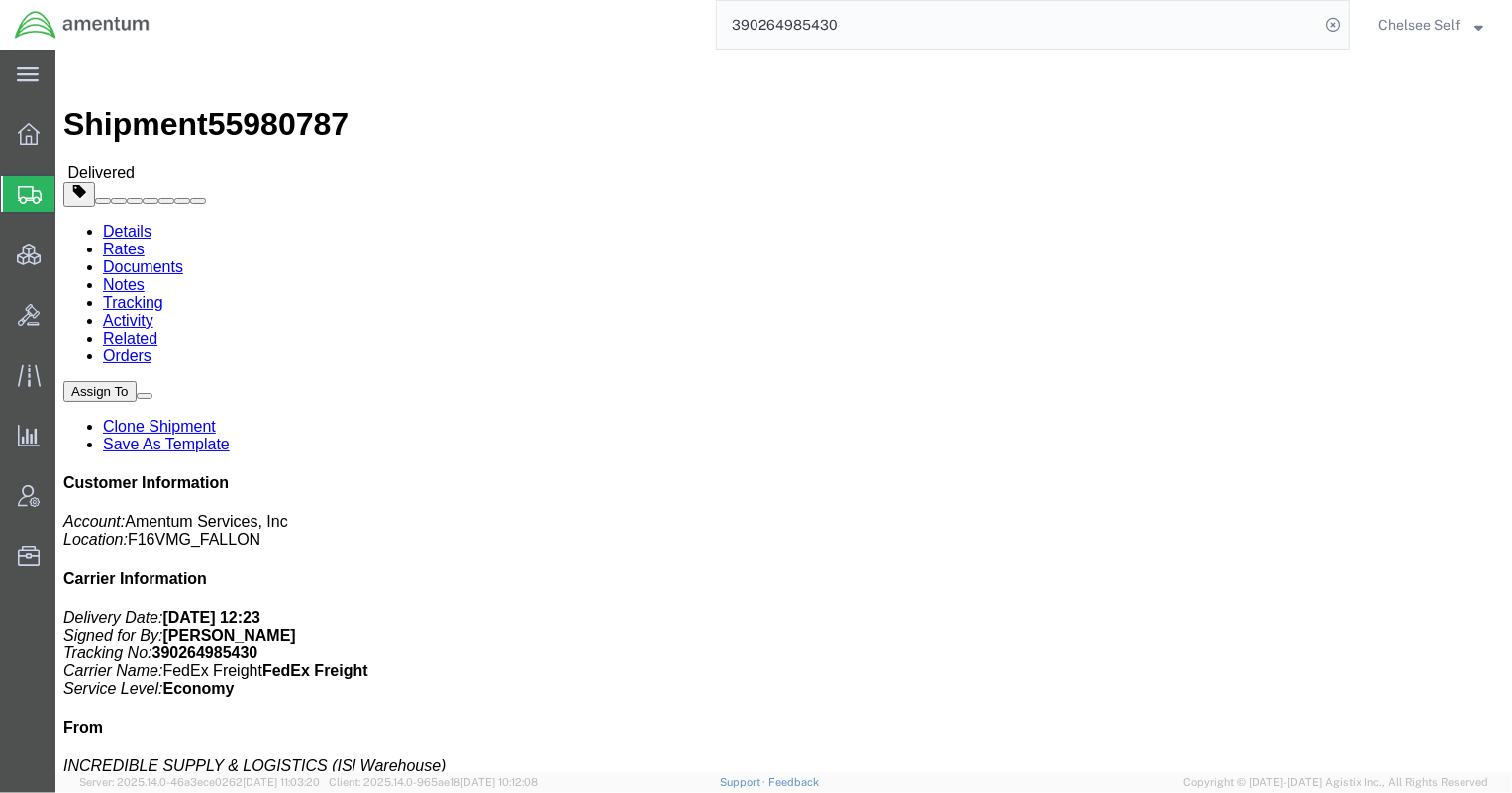 paste on "79624834" 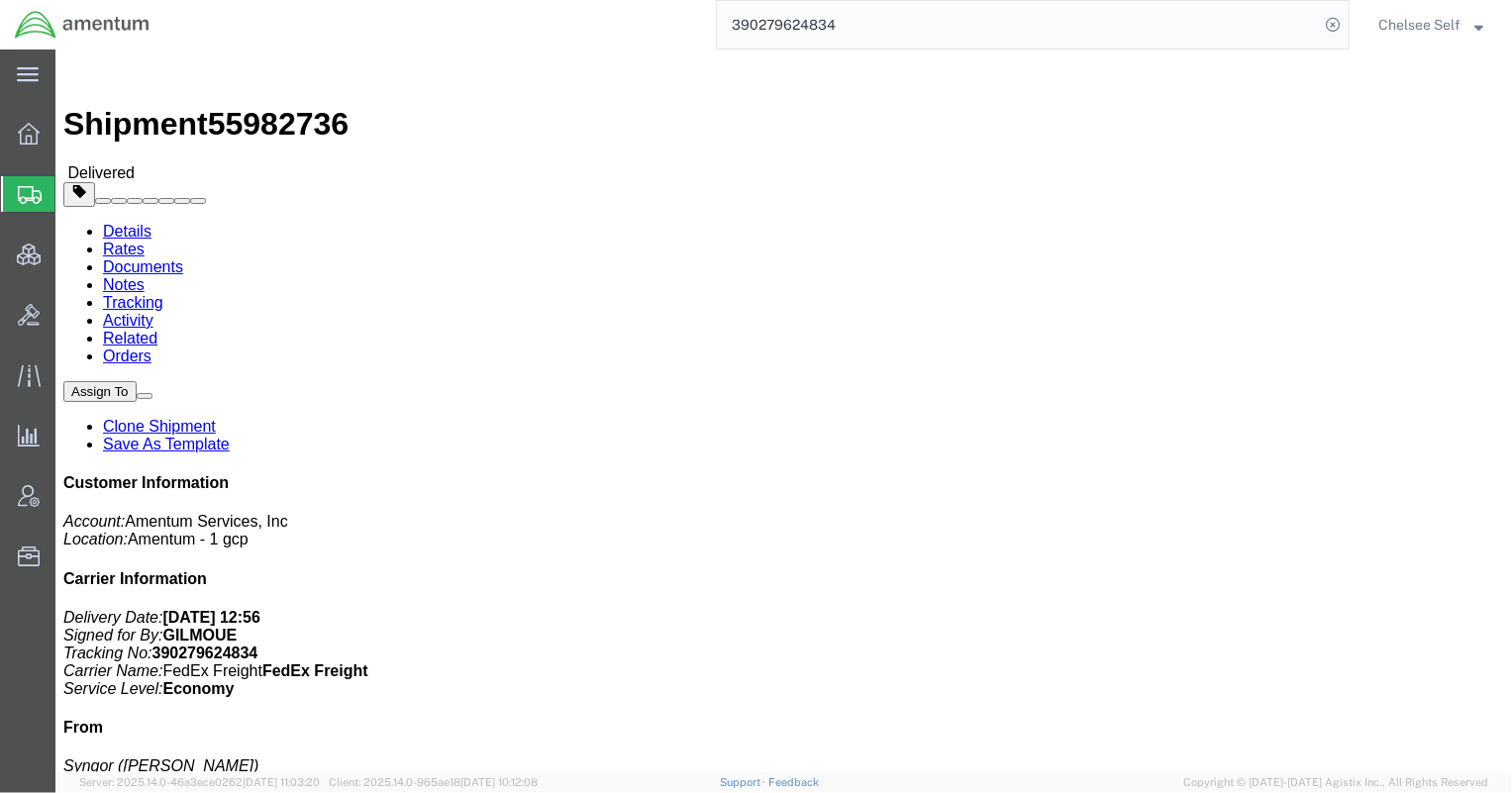 drag, startPoint x: 812, startPoint y: 234, endPoint x: 984, endPoint y: 227, distance: 172.14238 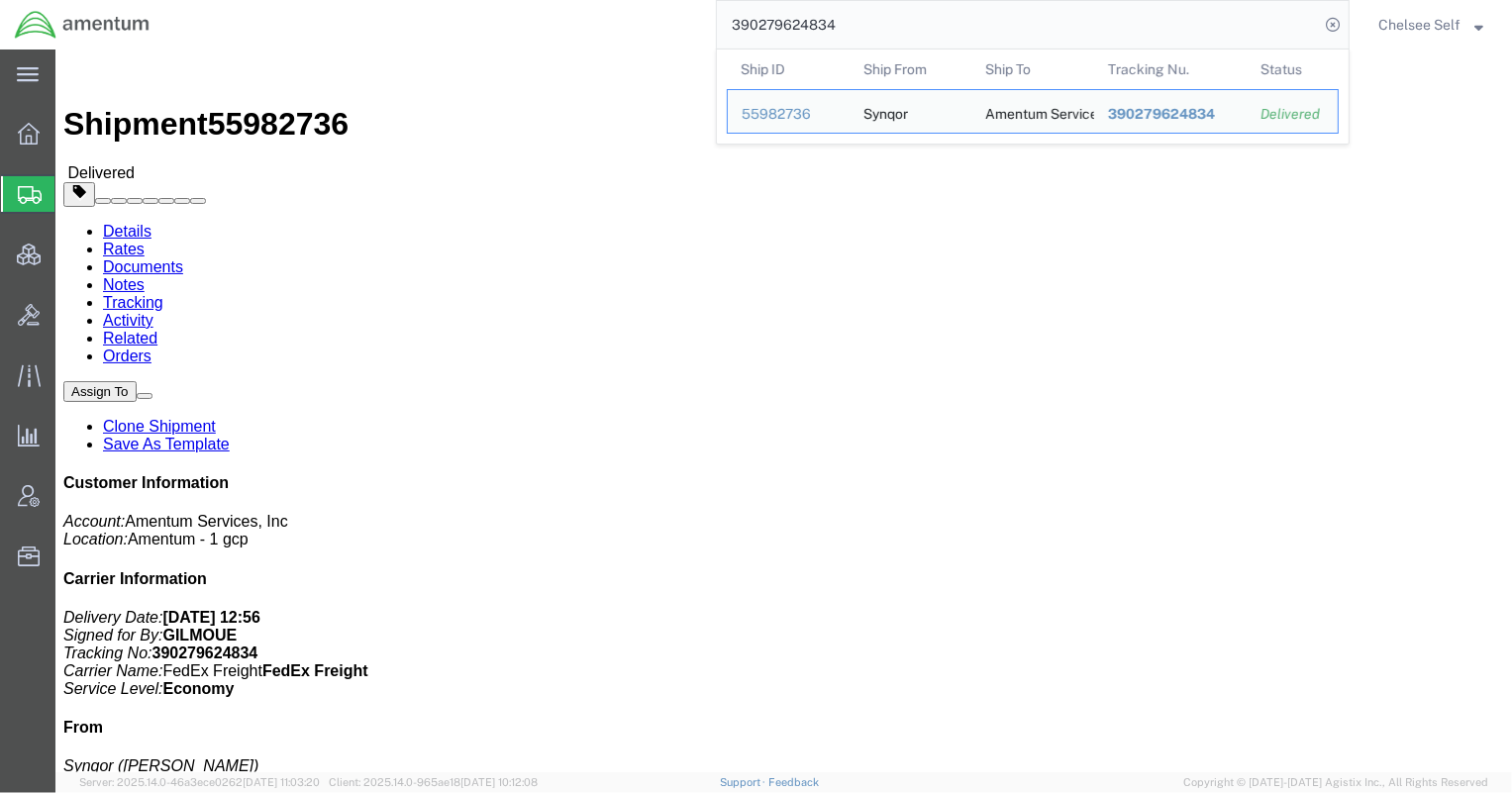 drag, startPoint x: 853, startPoint y: 27, endPoint x: 604, endPoint y: -7, distance: 251.31056 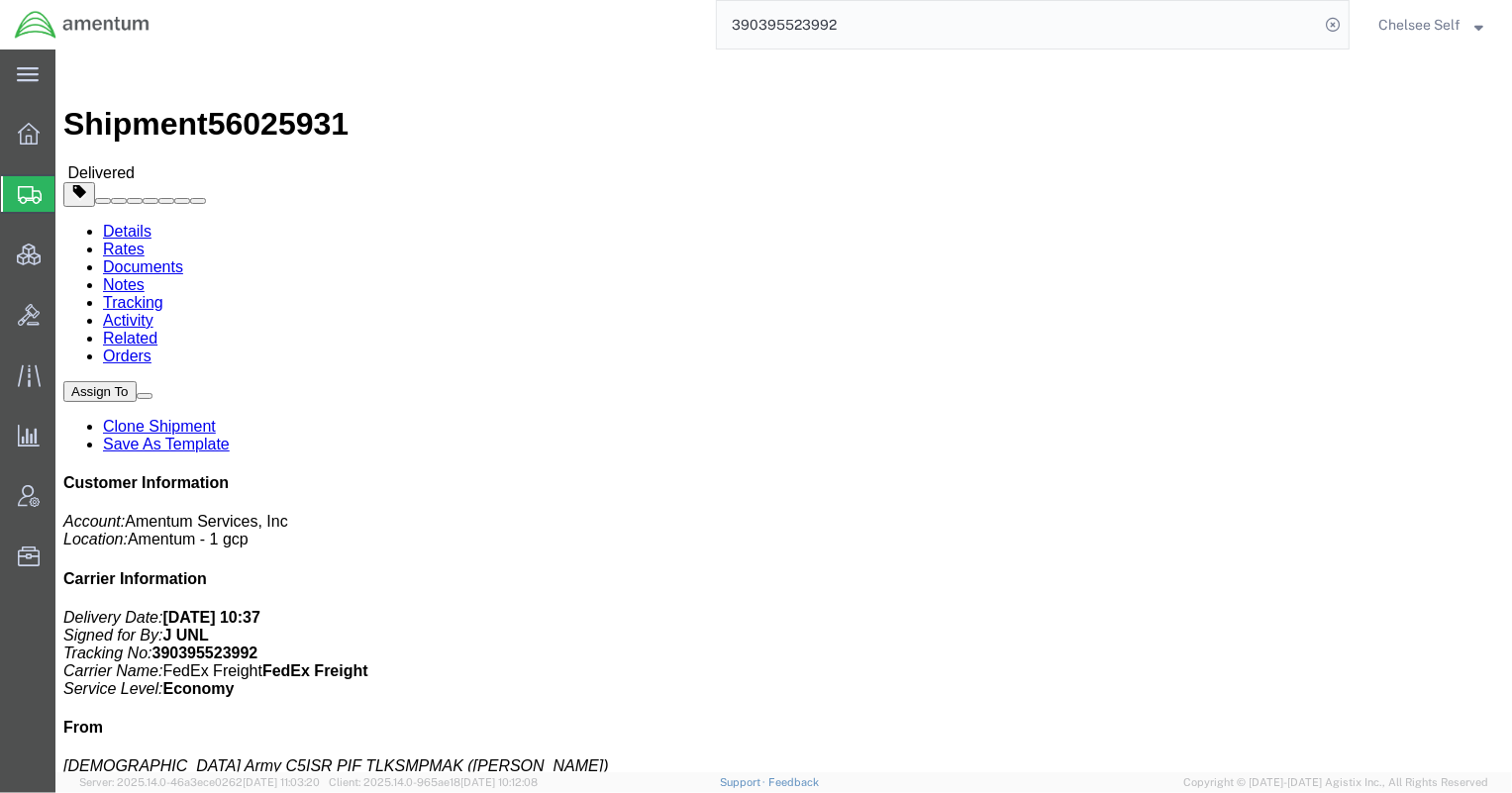 drag, startPoint x: 811, startPoint y: 235, endPoint x: 992, endPoint y: 228, distance: 181.13531 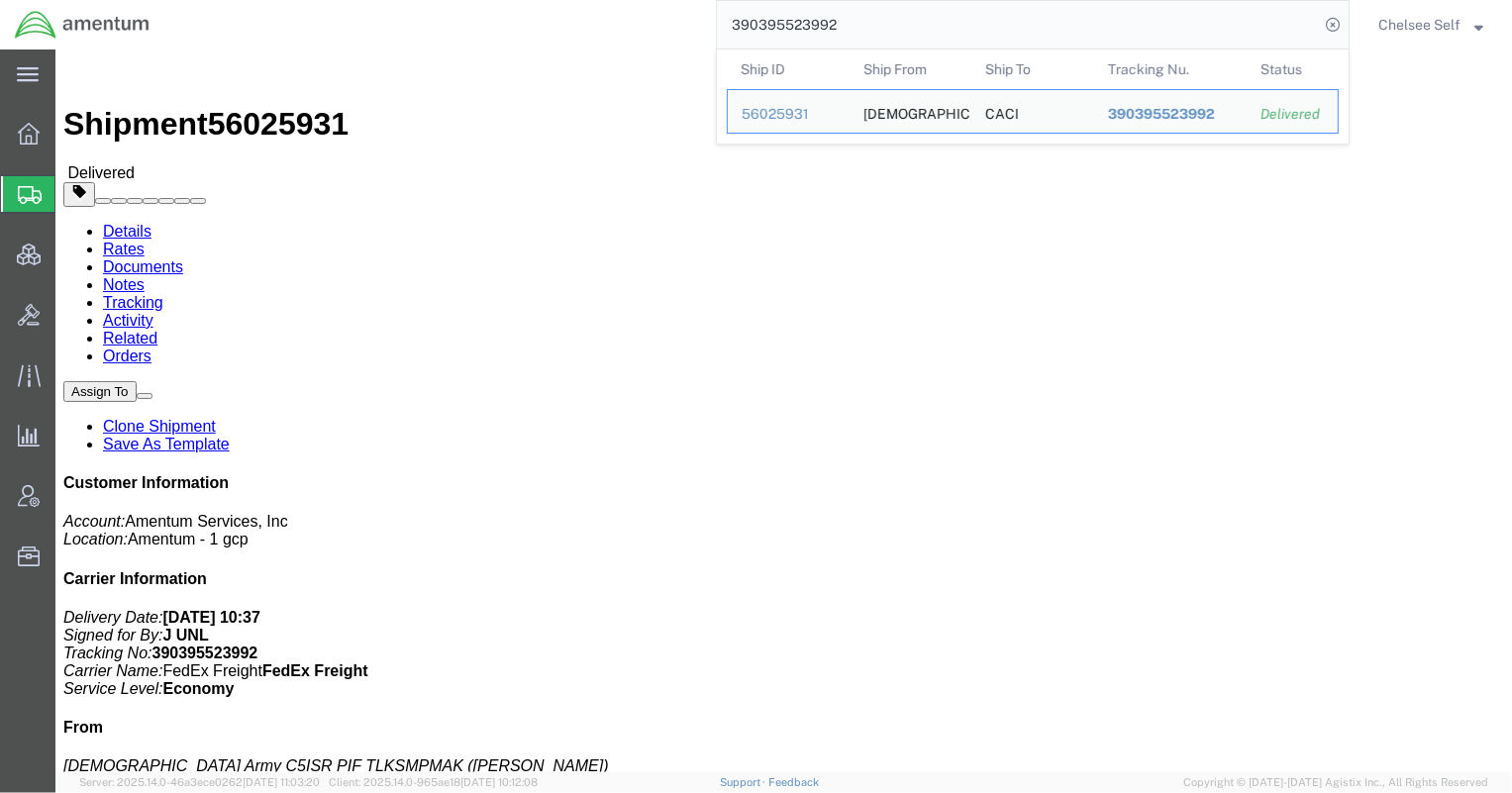 drag, startPoint x: 851, startPoint y: 22, endPoint x: 553, endPoint y: -1, distance: 298.88627 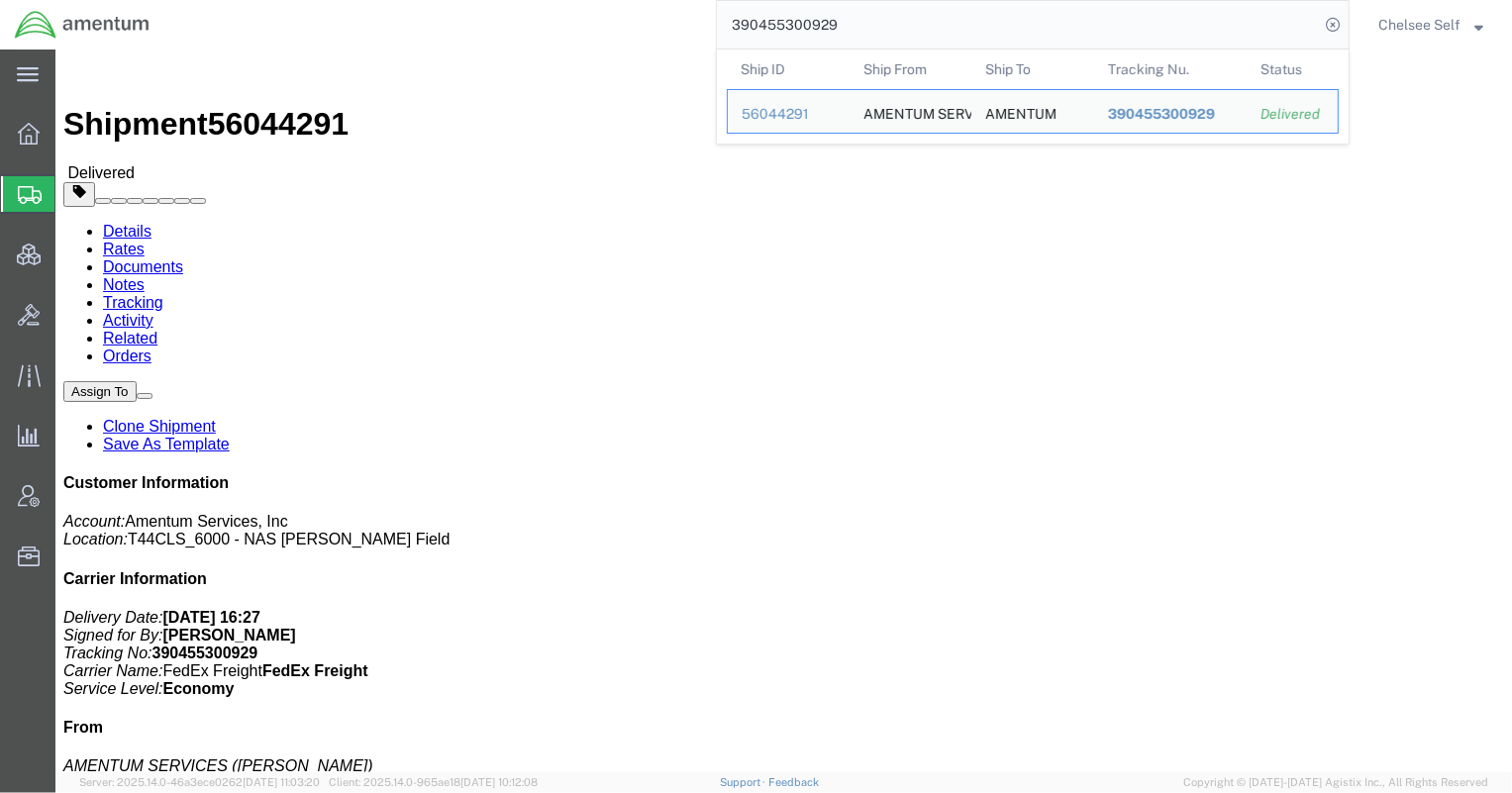 drag, startPoint x: 888, startPoint y: 28, endPoint x: 613, endPoint y: 10, distance: 275.58846 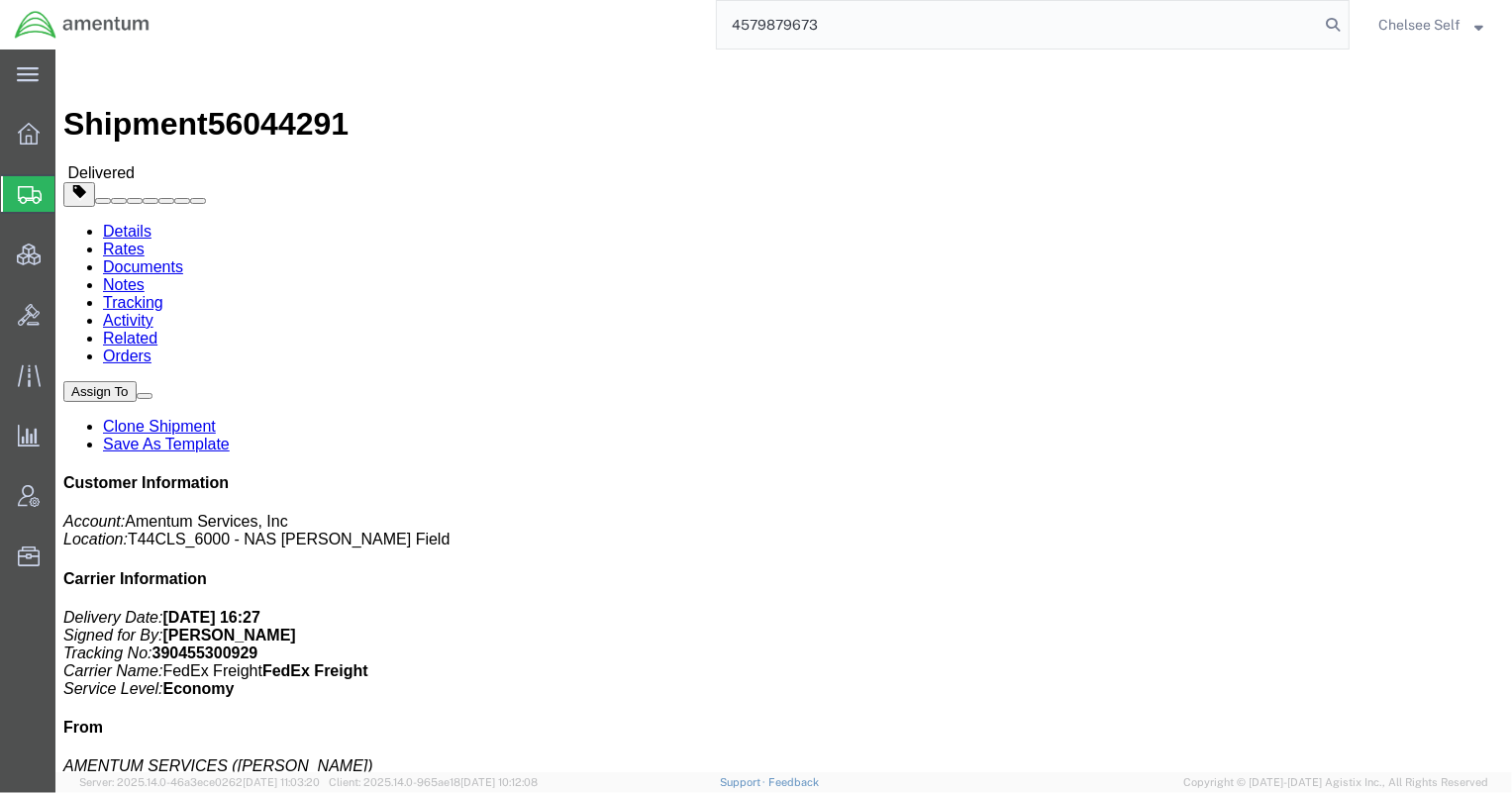 type on "4579879673" 